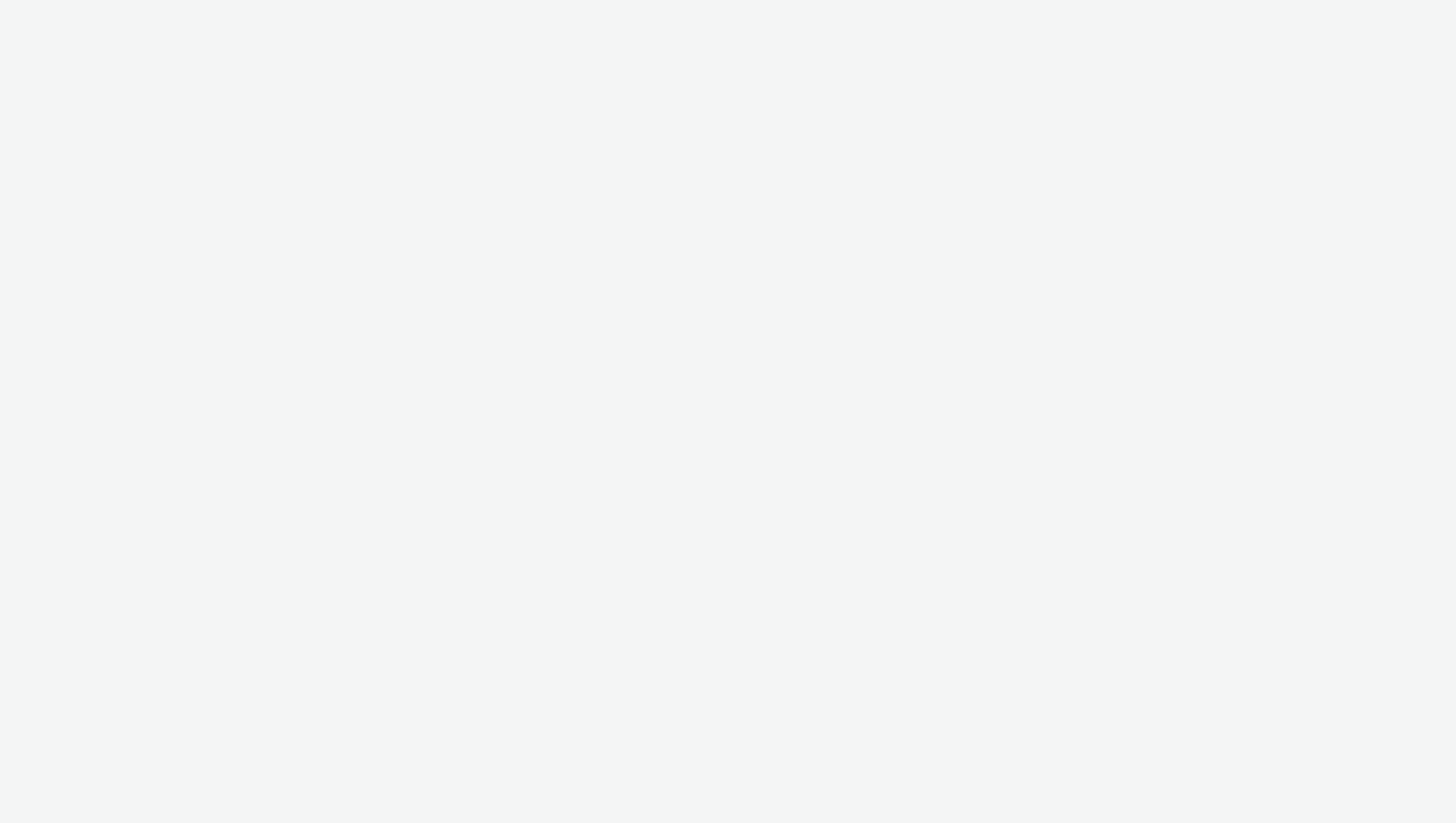 scroll, scrollTop: 0, scrollLeft: 0, axis: both 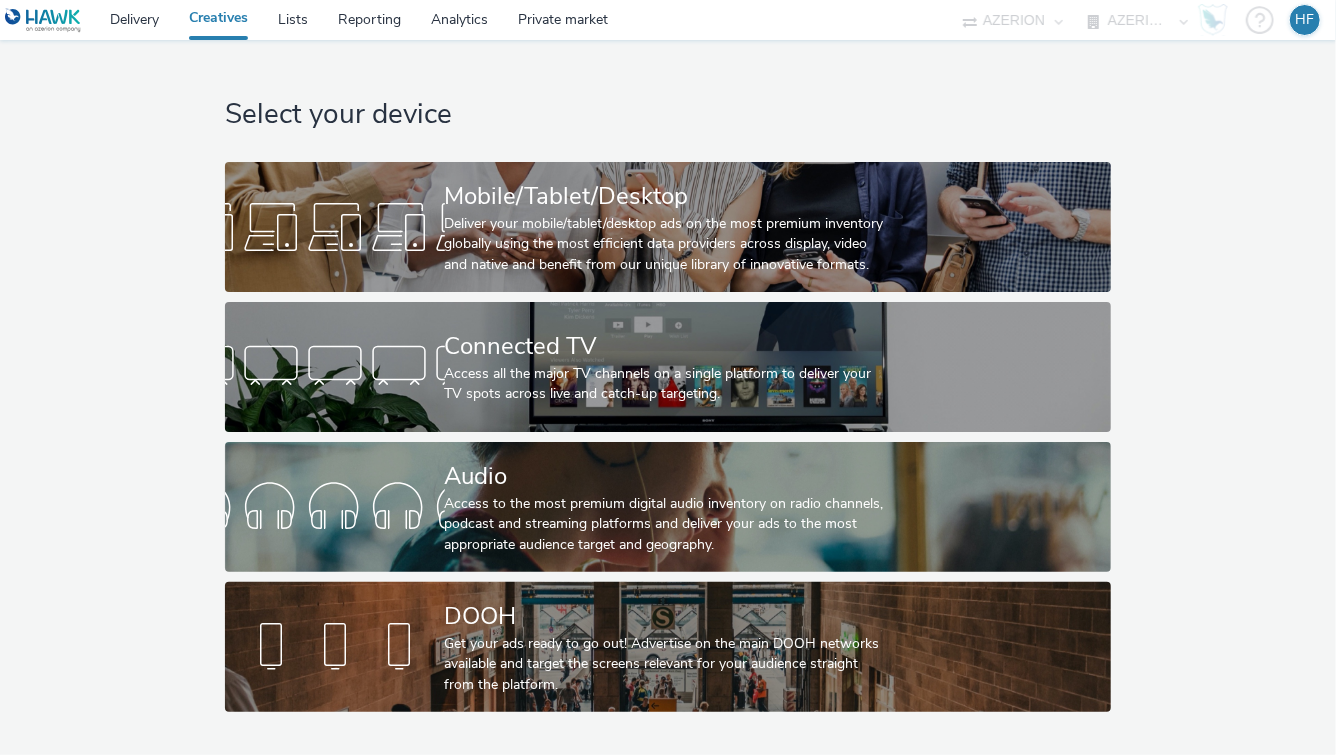 click on "Select your device Mobile/Tablet/Desktop Deliver your mobile/tablet/desktop ads on the most premium inventory globally using the most efficient data providers across display, video and native and benefit from our unique library of innovative formats. Connected TV Access all the major TV channels on a single platform to deliver your TV spots across live and catch-up targeting. Audio Access to the most premium digital audio inventory on radio channels, podcast and streaming platforms and deliver your ads to the most appropriate audience target and geography. DOOH Get your ads ready to go out! Advertise on the main DOOH networks available and target the screens relevant for your audience straight from the platform." at bounding box center (668, 381) 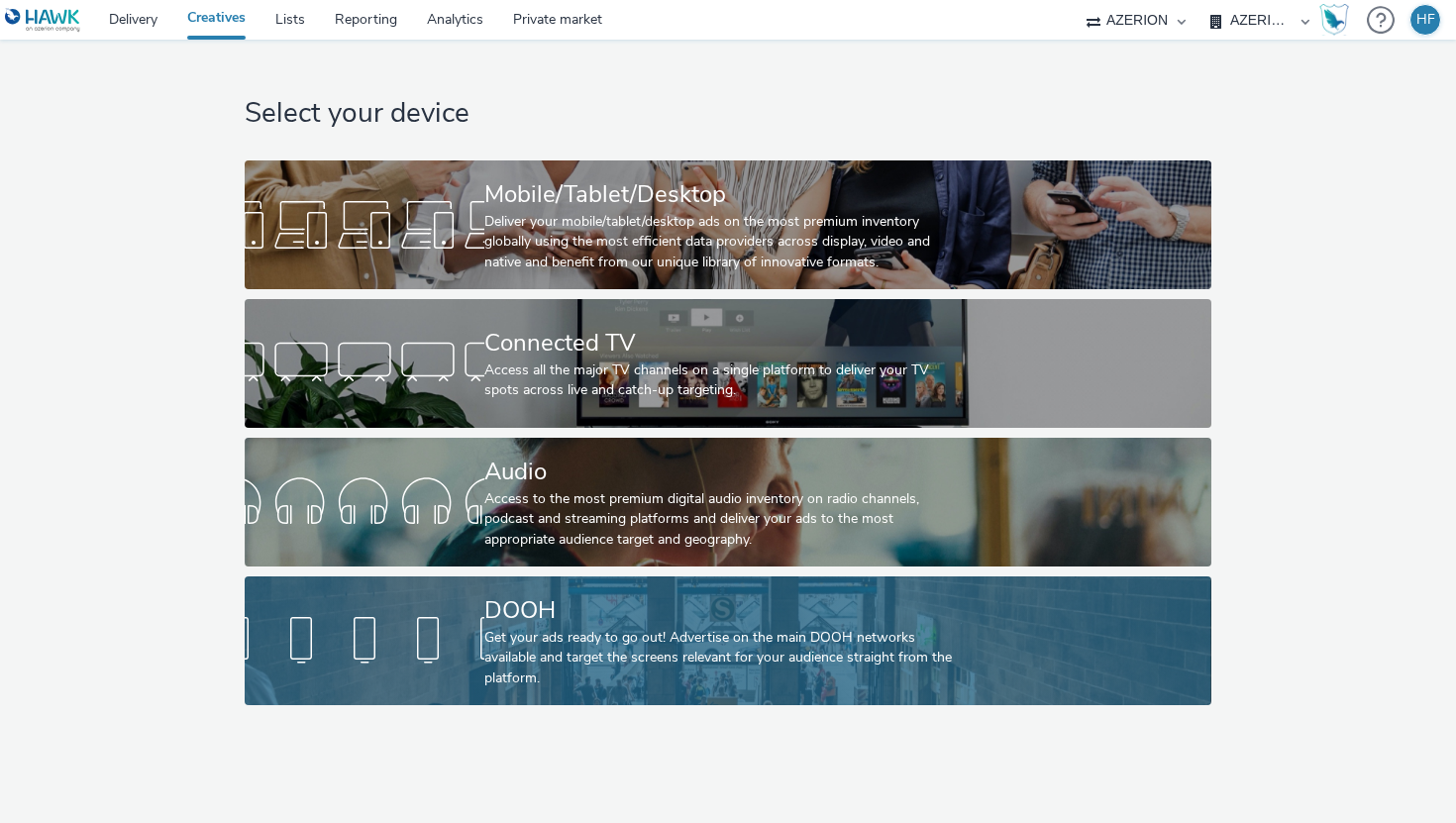click on "DOOH" at bounding box center (724, 610) 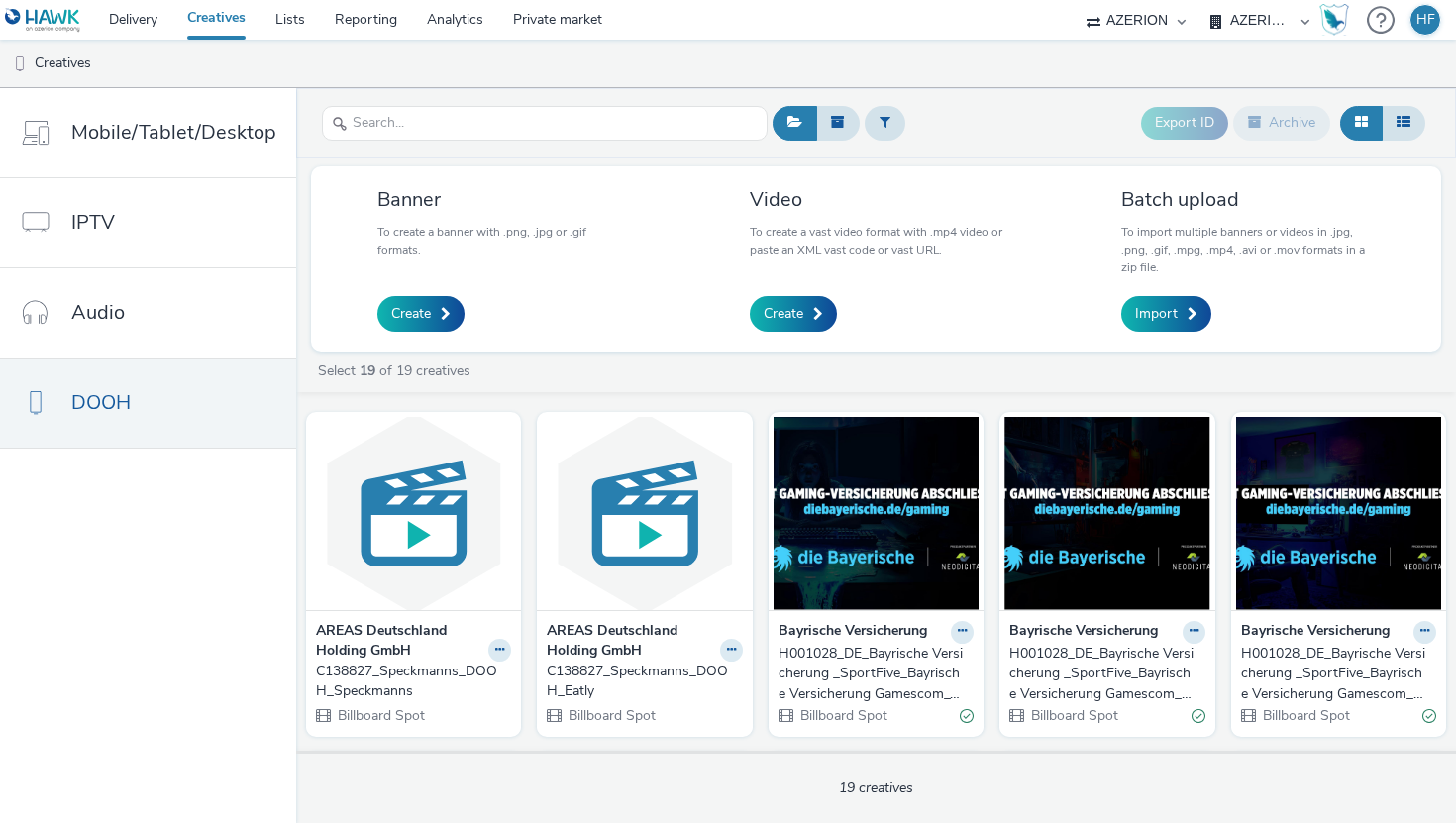 click on "Create" at bounding box center [501, 314] 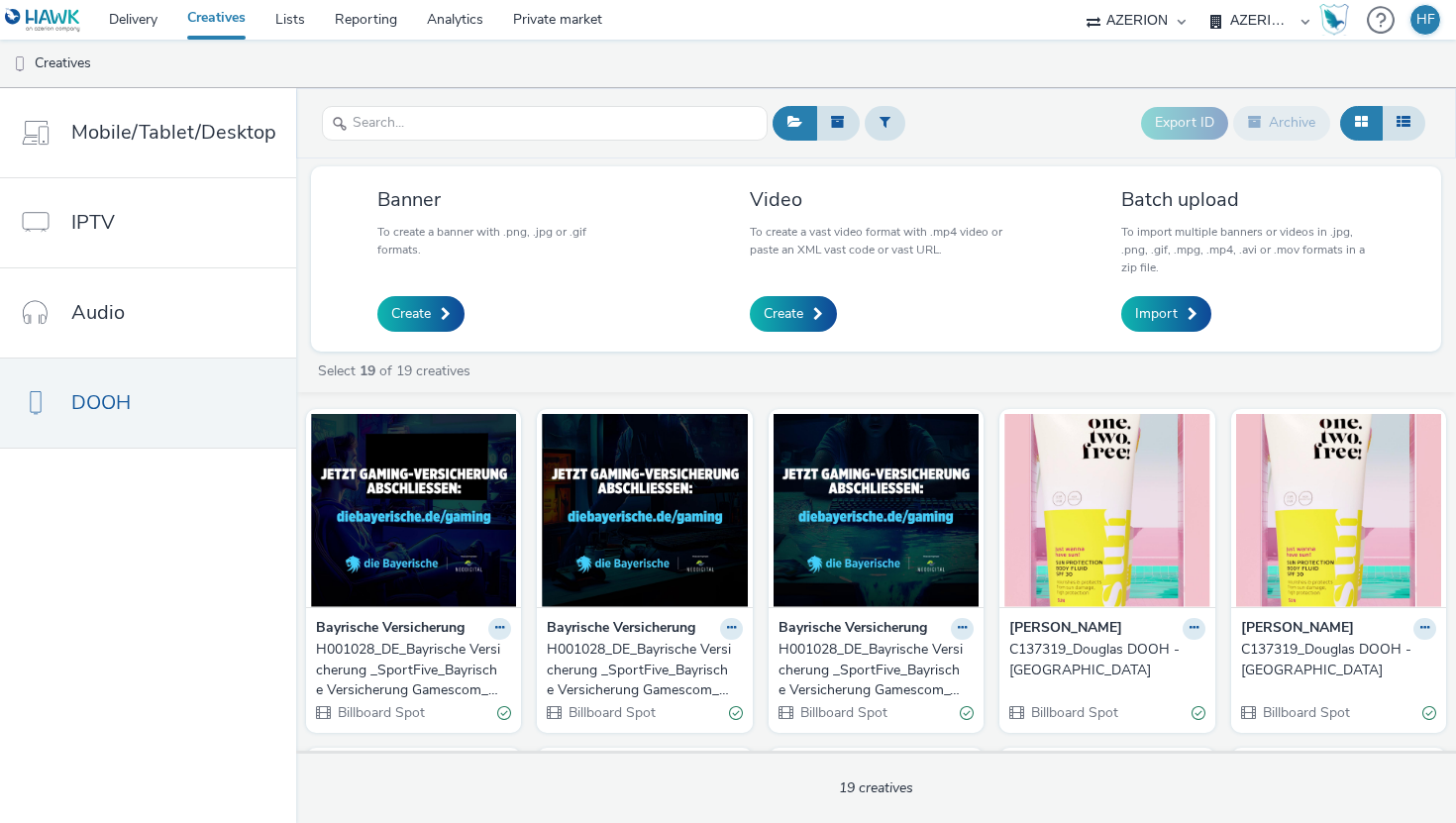 scroll, scrollTop: 337, scrollLeft: 0, axis: vertical 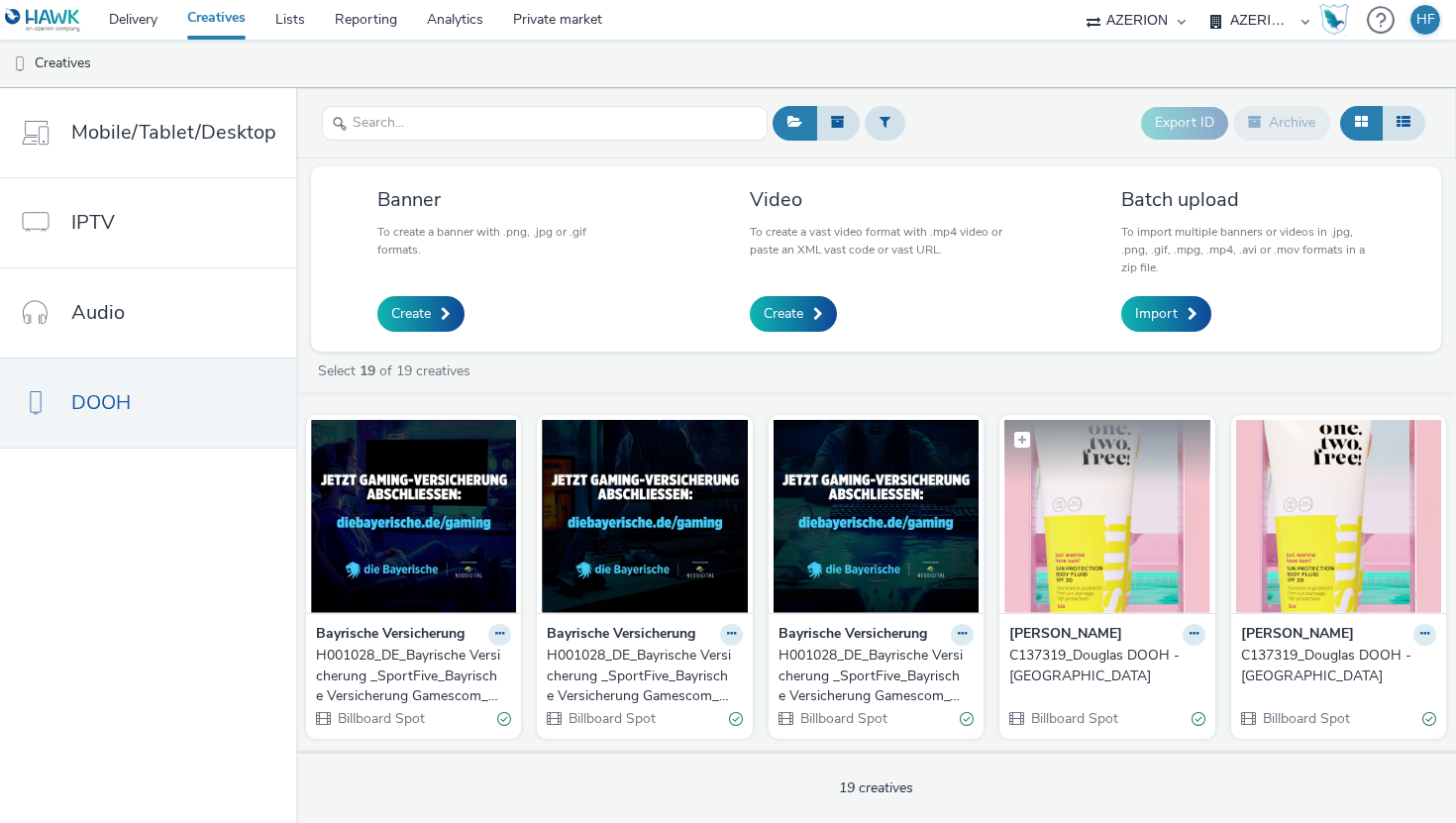 click at bounding box center (1106, 516) 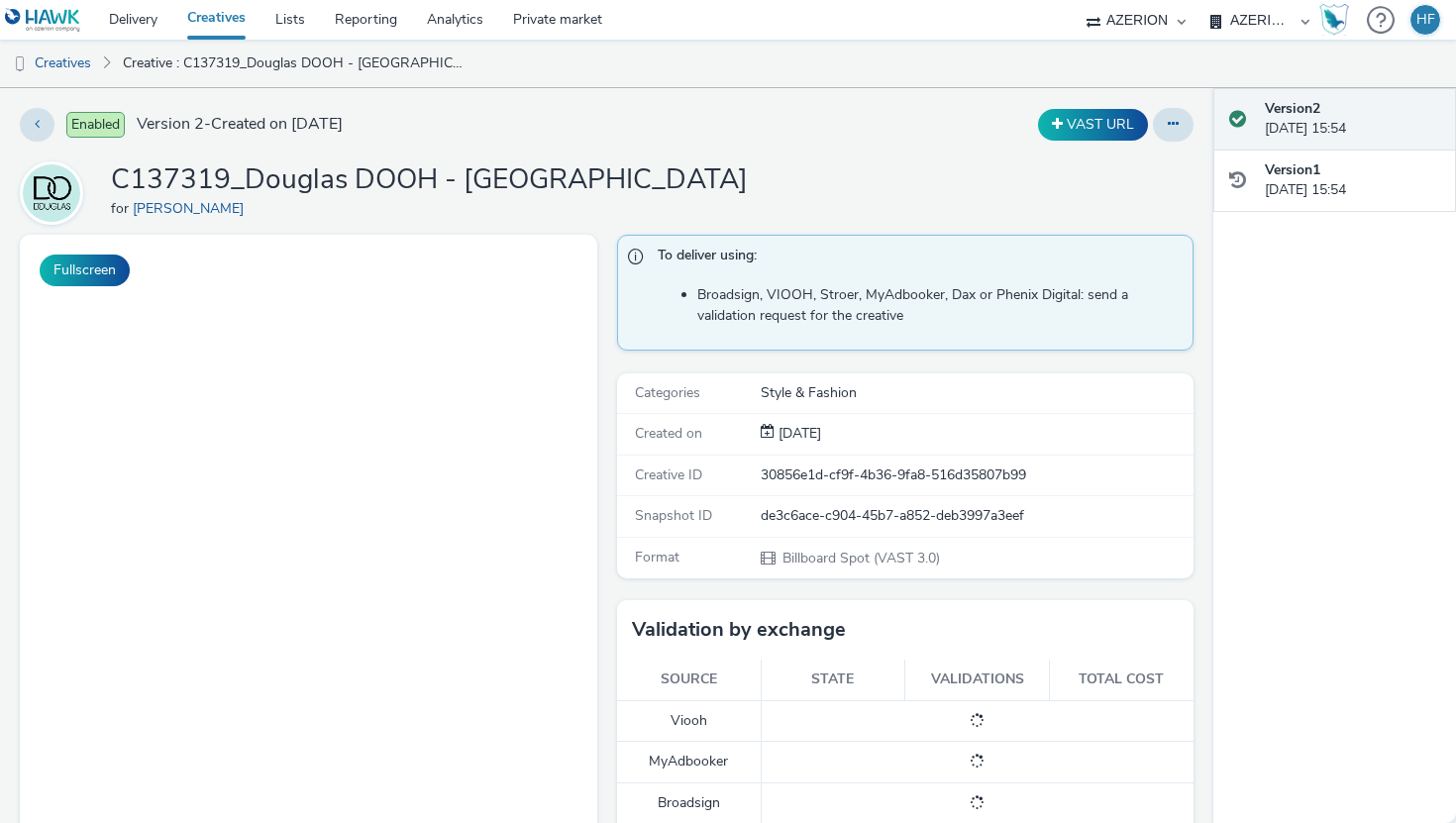 scroll, scrollTop: 0, scrollLeft: 0, axis: both 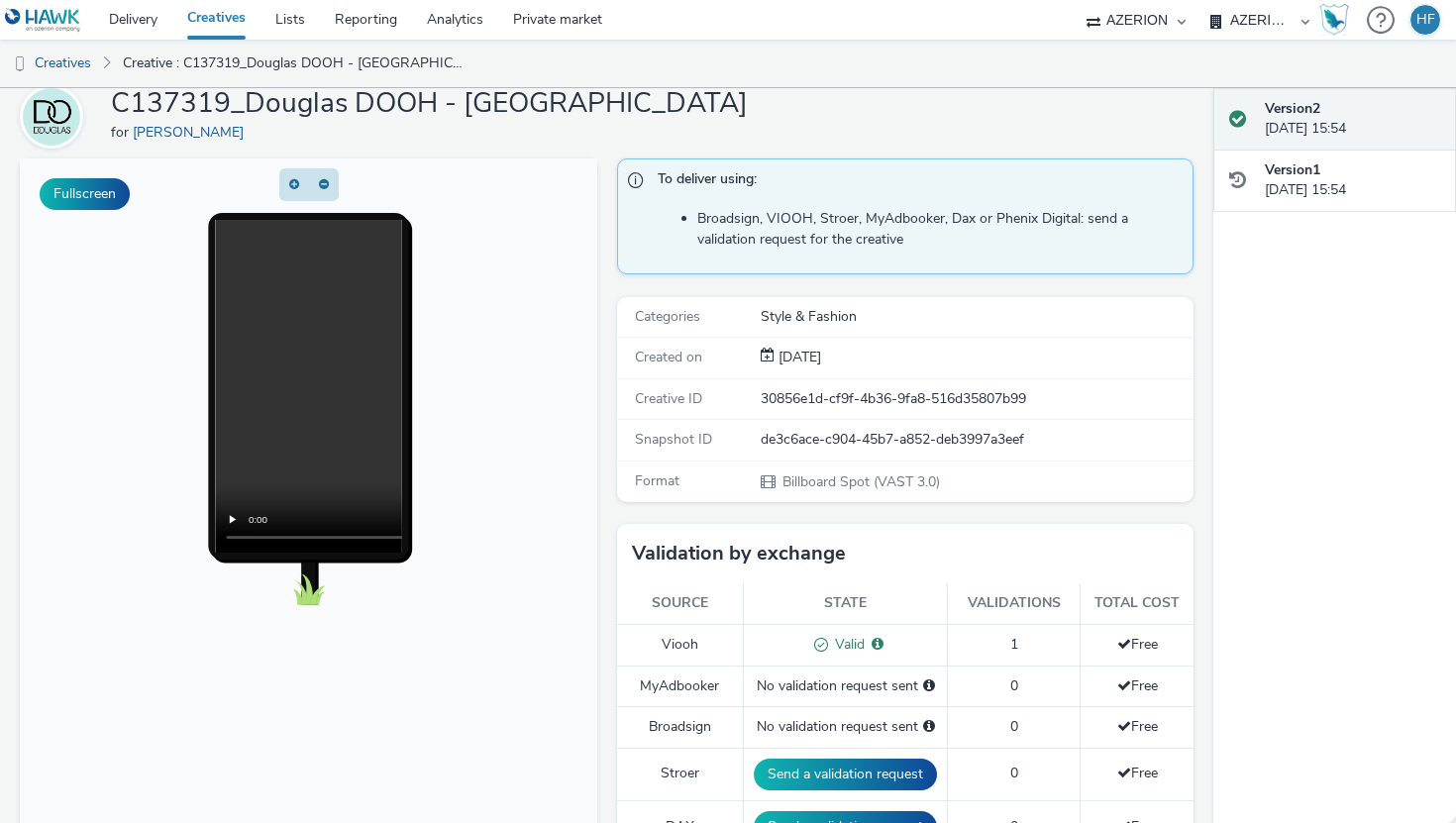 click on "Version  2 [DATE] 15:54 Version  1 [DATE] 15:54" at bounding box center (1334, 456) 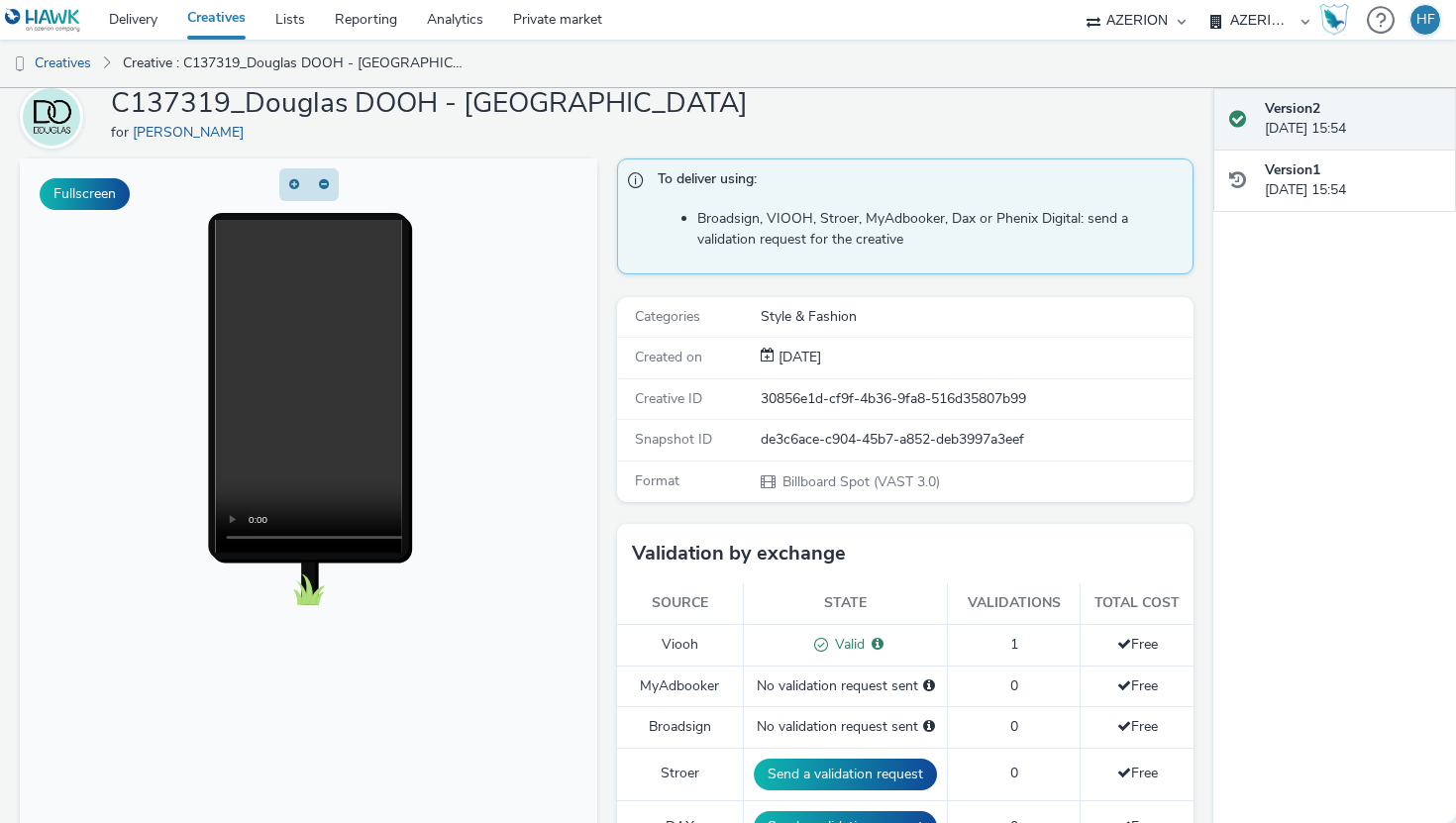 click on "To deliver using:   Broadsign, VIOOH, [PERSON_NAME], MyAdbooker, Dax or Phenix Digital: send a validation request for the creative   Categories Style & Fashion Created on   [DATE] Creative ID 30856e1d-cf9f-4b36-9fa8-516d35807b99 Snapshot ID de3c6ace-c904-45b7-a852-deb3997a3eef Format Billboard Spot   (VAST 3.0) Validation by exchange Source State Validations Total cost Viooh Valid Valid for: JCDECAUX_DE 1 Free MyAdbooker No validation request sent 0 Free Broadsign No validation request sent 0 Free [PERSON_NAME] Send a validation request 0 Free DAX Send a validation request 0 Free Phenix Digital No validation request sent 0 Free Send a validation request to Viooh Existing deals Select deals... Send Send a validation request to Broadsign Existing deals Select deals... Send Send a validation request to MyAdbooker Existing deals Select deals... Send Send a validation request to Phenix Digital Existing deals Select deals... Send Media link Metadata Dimensions Bitrate Format Video duration 1080x1920 32035  Kbps video/mp4" at bounding box center [900, 1036] 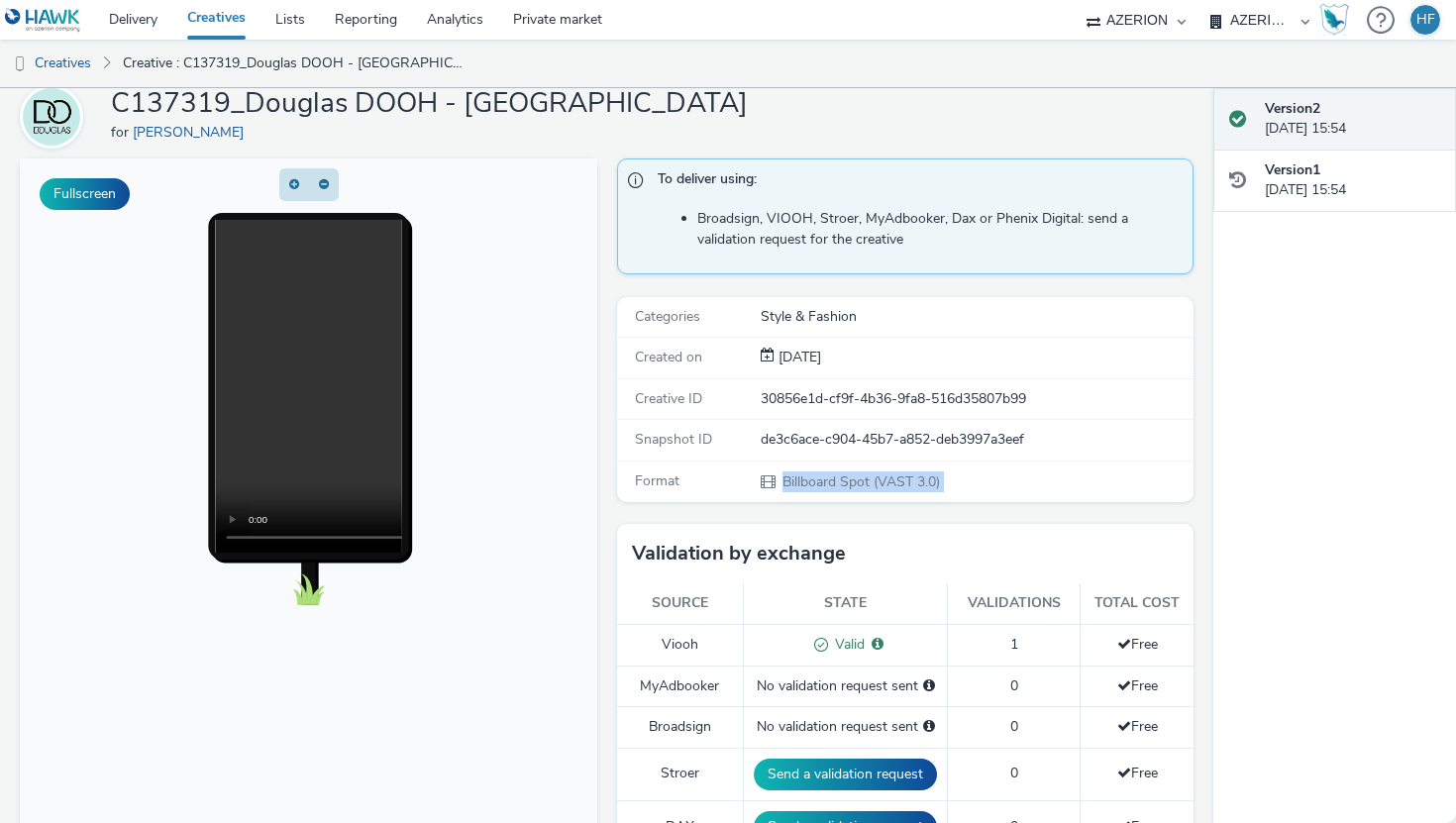 click on "To deliver using:   Broadsign, VIOOH, [PERSON_NAME], MyAdbooker, Dax or Phenix Digital: send a validation request for the creative   Categories Style & Fashion Created on   [DATE] Creative ID 30856e1d-cf9f-4b36-9fa8-516d35807b99 Snapshot ID de3c6ace-c904-45b7-a852-deb3997a3eef Format Billboard Spot   (VAST 3.0) Validation by exchange Source State Validations Total cost Viooh Valid Valid for: JCDECAUX_DE 1 Free MyAdbooker No validation request sent 0 Free Broadsign No validation request sent 0 Free [PERSON_NAME] Send a validation request 0 Free DAX Send a validation request 0 Free Phenix Digital No validation request sent 0 Free Send a validation request to Viooh Existing deals Select deals... Send Send a validation request to Broadsign Existing deals Select deals... Send Send a validation request to MyAdbooker Existing deals Select deals... Send Send a validation request to Phenix Digital Existing deals Select deals... Send Media link Metadata Dimensions Bitrate Format Video duration 1080x1920 32035  Kbps video/mp4" at bounding box center [900, 1036] 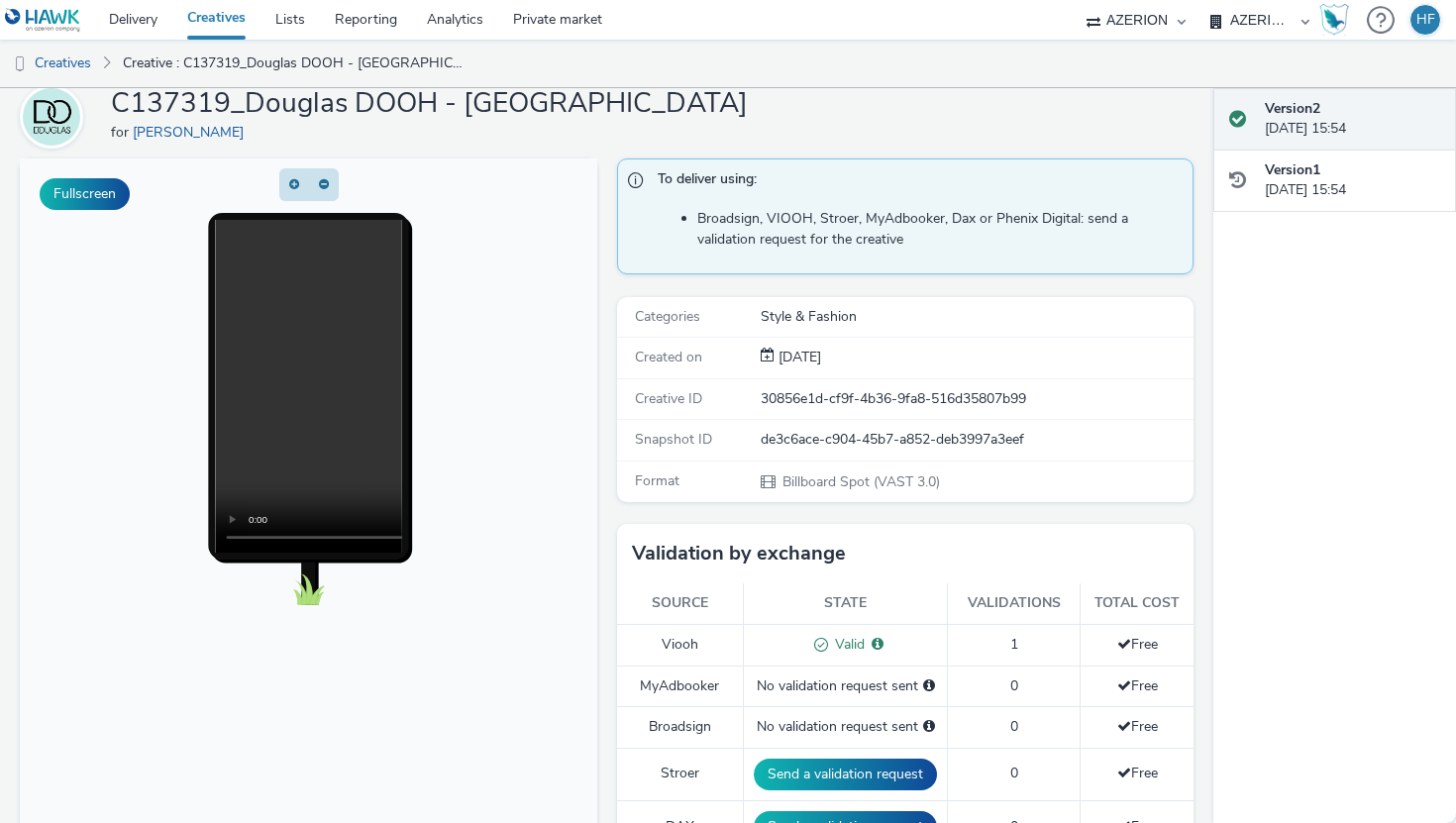 click on "To deliver using:   Broadsign, VIOOH, [PERSON_NAME], MyAdbooker, Dax or Phenix Digital: send a validation request for the creative   Categories Style & Fashion Created on   [DATE] Creative ID 30856e1d-cf9f-4b36-9fa8-516d35807b99 Snapshot ID de3c6ace-c904-45b7-a852-deb3997a3eef Format Billboard Spot   (VAST 3.0) Validation by exchange Source State Validations Total cost Viooh Valid Valid for: JCDECAUX_DE 1 Free MyAdbooker No validation request sent 0 Free Broadsign No validation request sent 0 Free [PERSON_NAME] Send a validation request 0 Free DAX Send a validation request 0 Free Phenix Digital No validation request sent 0 Free Send a validation request to Viooh Existing deals Select deals... Send Send a validation request to Broadsign Existing deals Select deals... Send Send a validation request to MyAdbooker Existing deals Select deals... Send Send a validation request to Phenix Digital Existing deals Select deals... Send Media link Metadata Dimensions Bitrate Format Video duration 1080x1920 32035  Kbps video/mp4" at bounding box center (900, 1036) 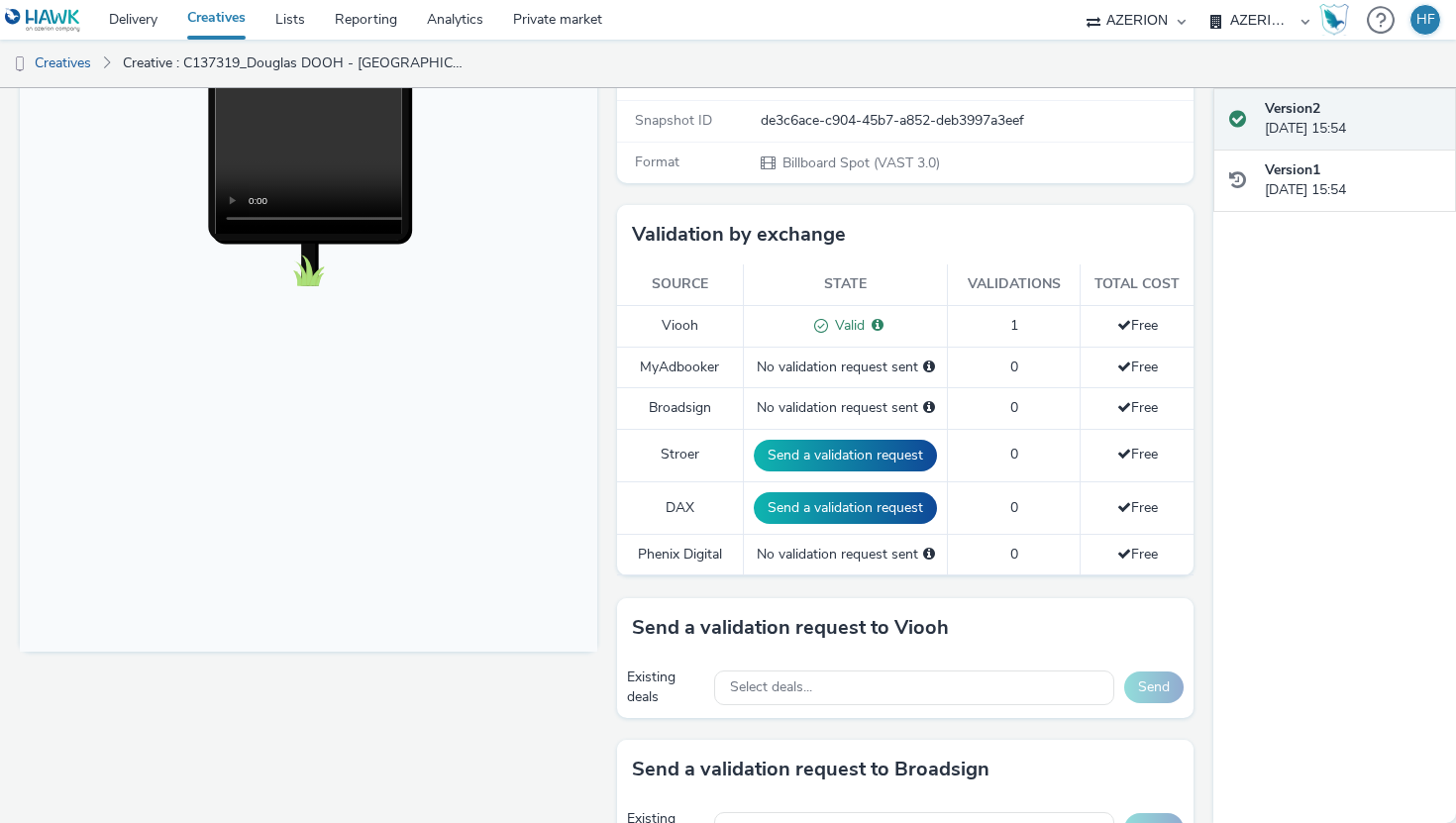 scroll, scrollTop: 408, scrollLeft: 0, axis: vertical 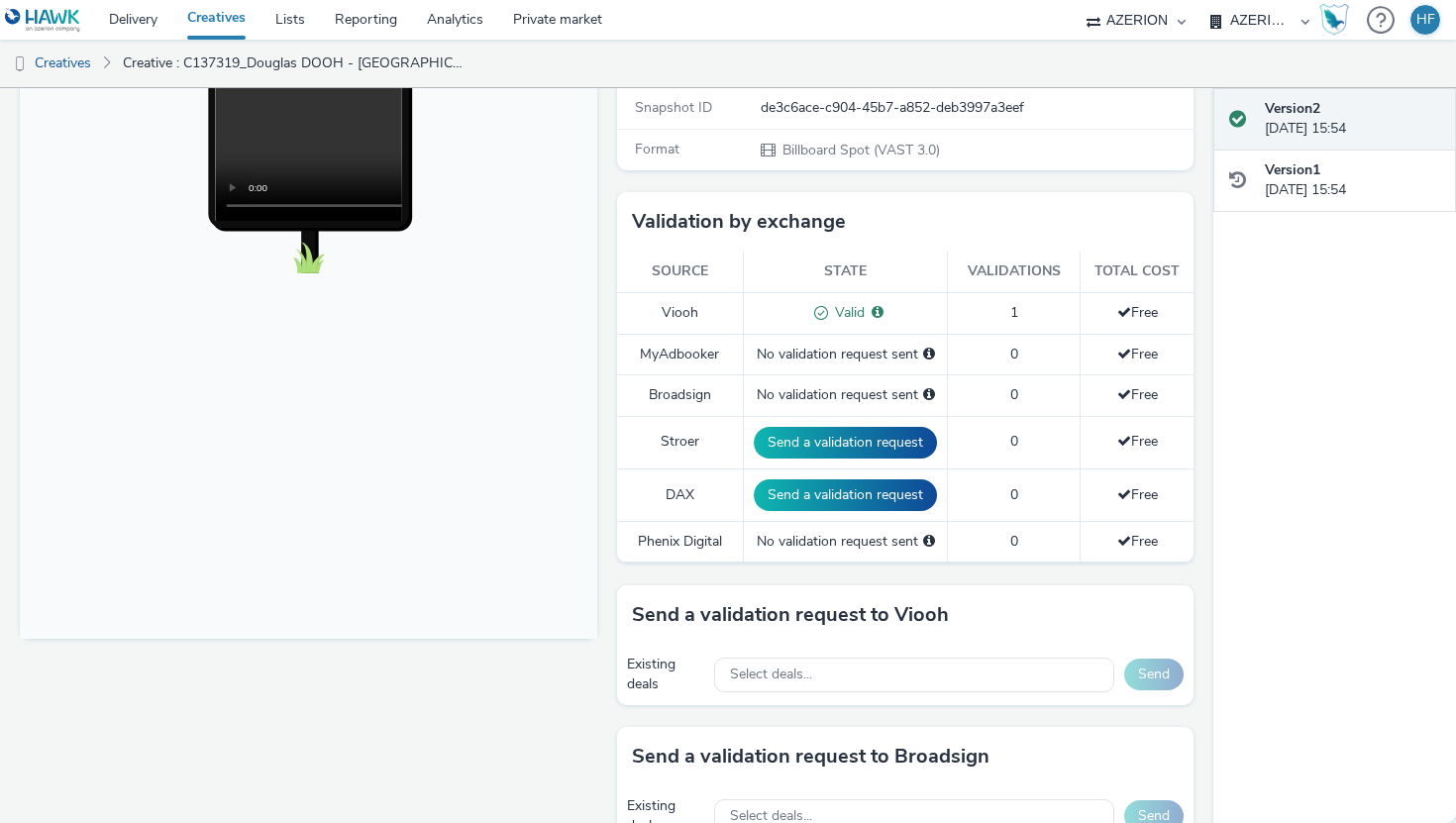 click on "Free" at bounding box center [1137, 494] 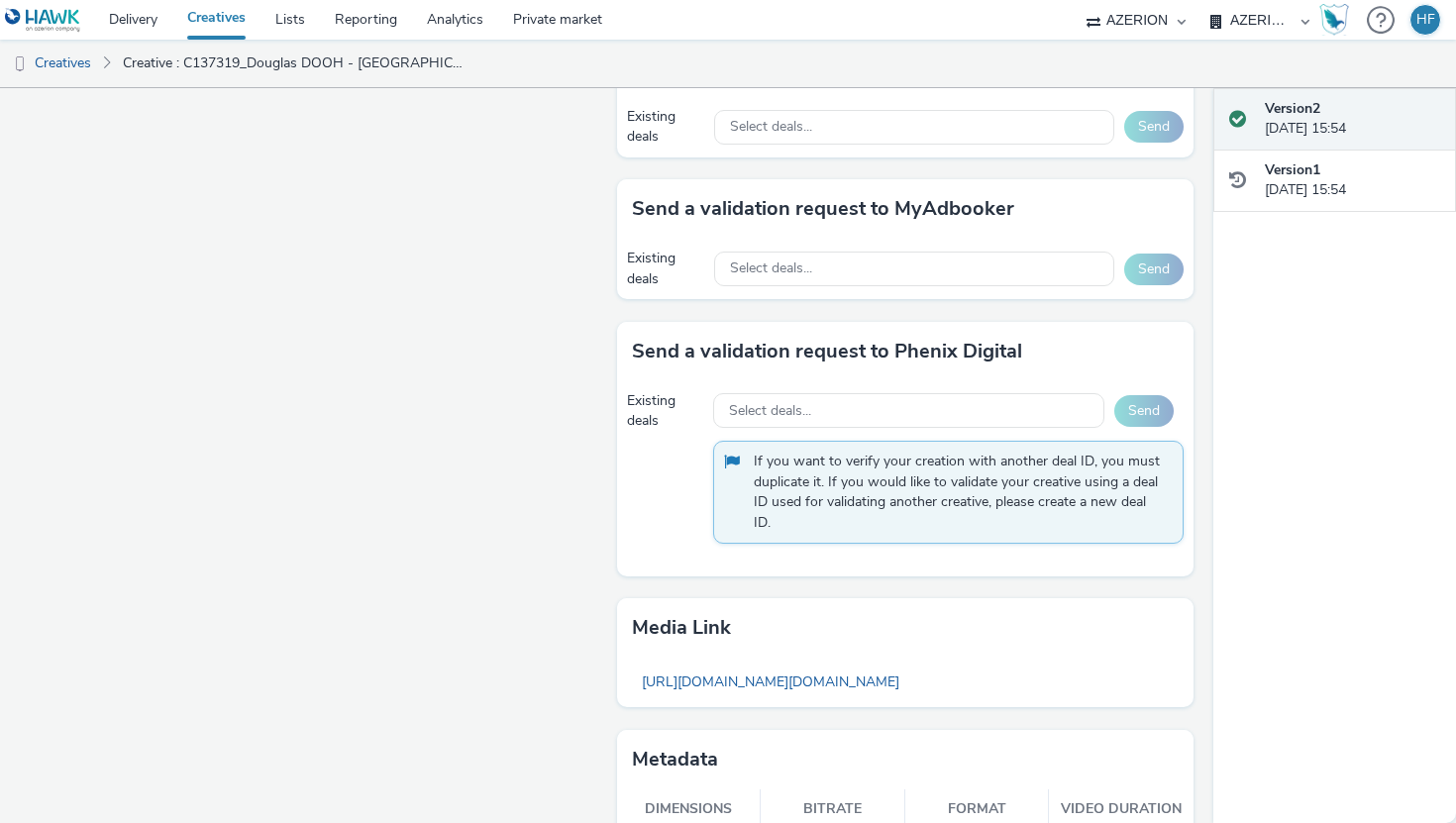 scroll, scrollTop: 1168, scrollLeft: 0, axis: vertical 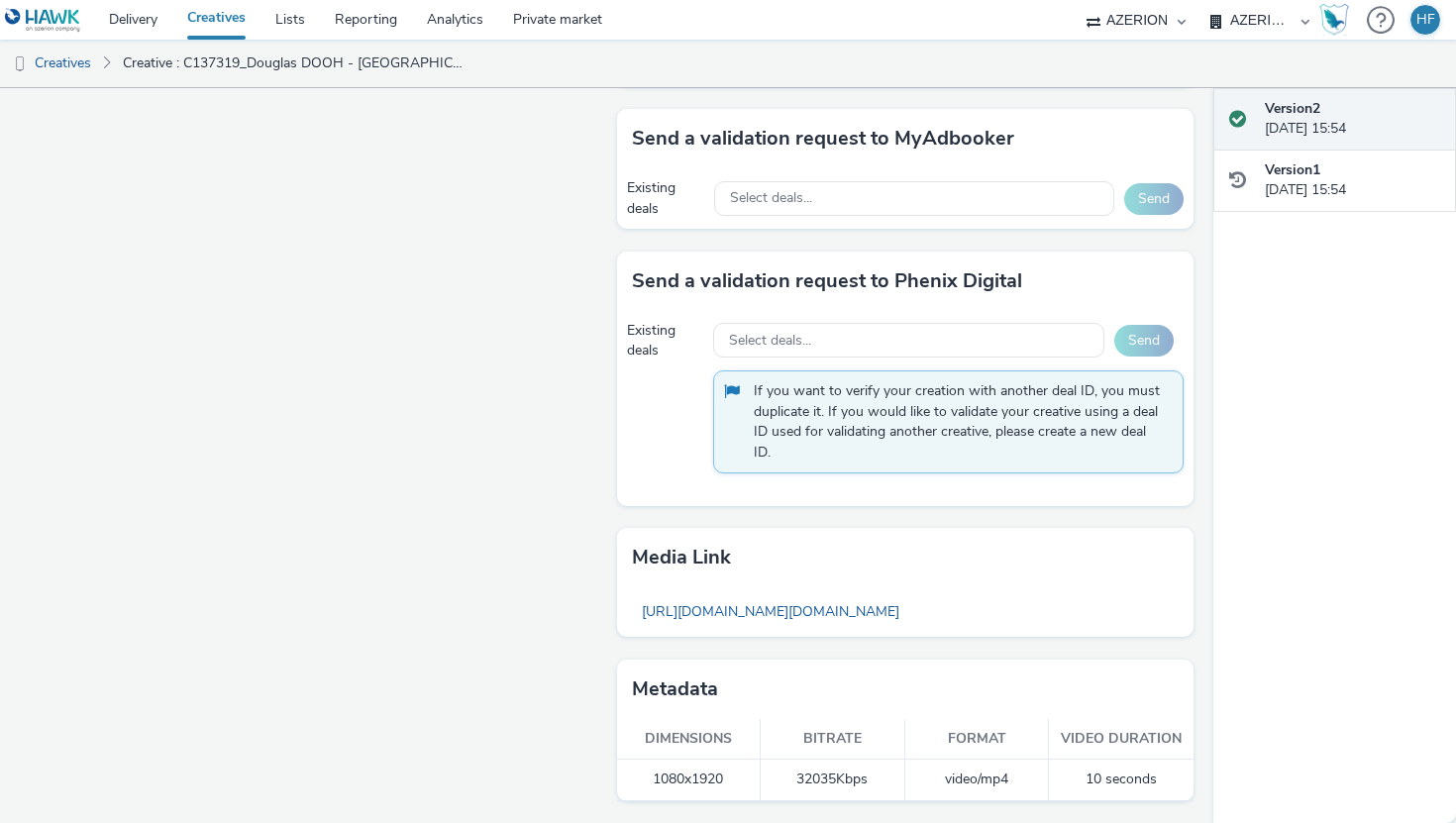 click on "Fullscreen" at bounding box center (313, -55) 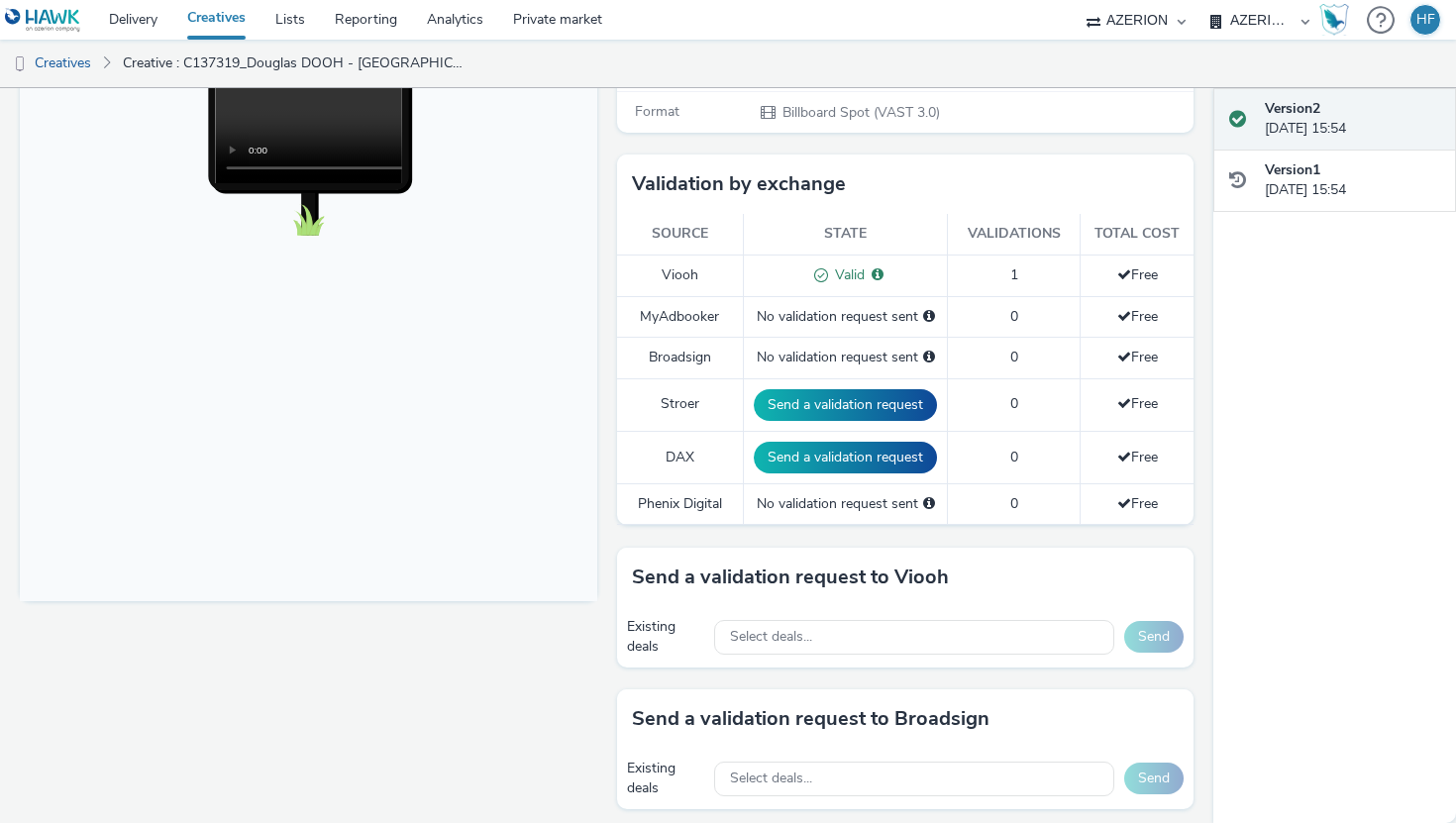scroll, scrollTop: 0, scrollLeft: 0, axis: both 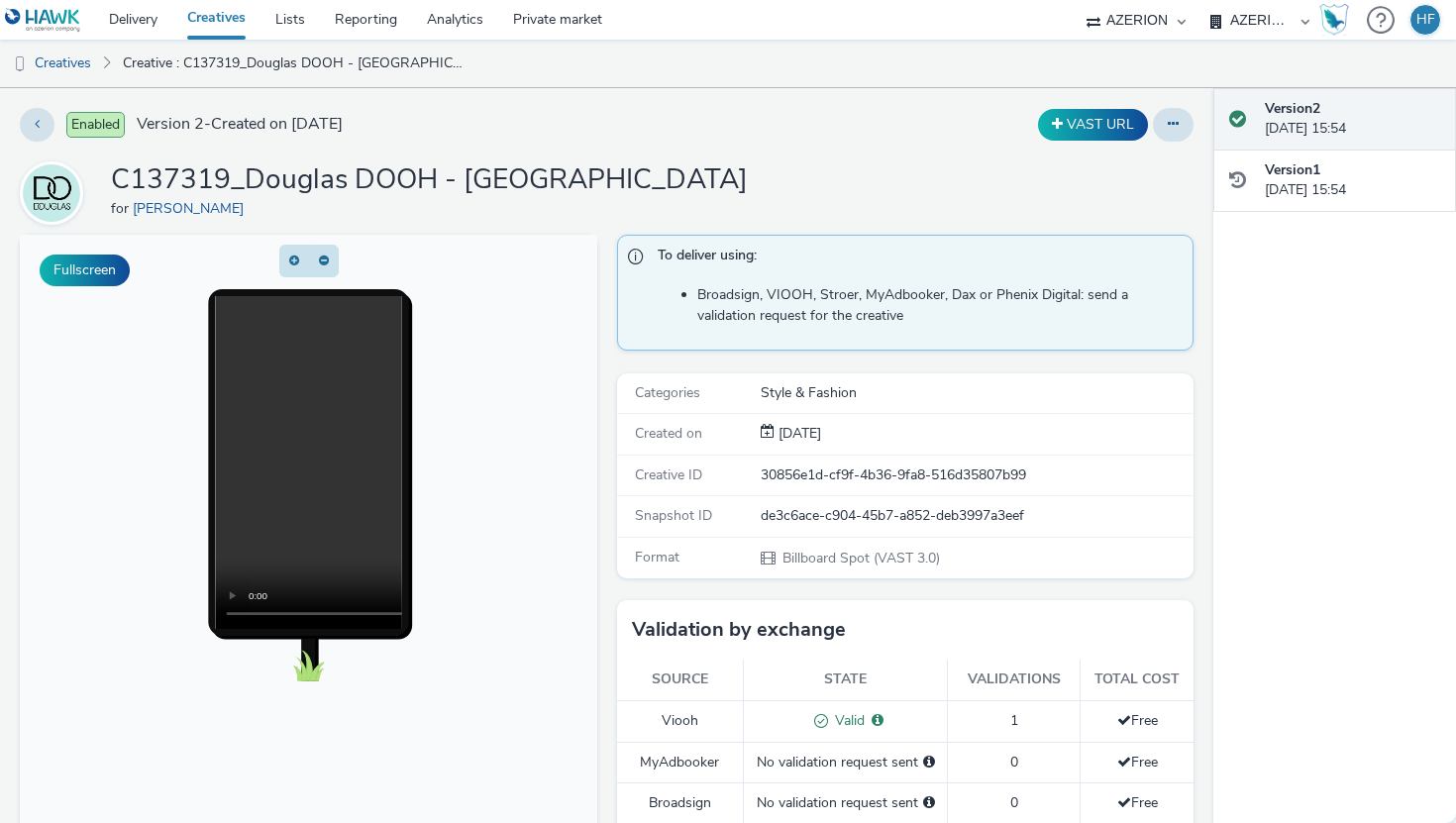 click at bounding box center (308, 641) 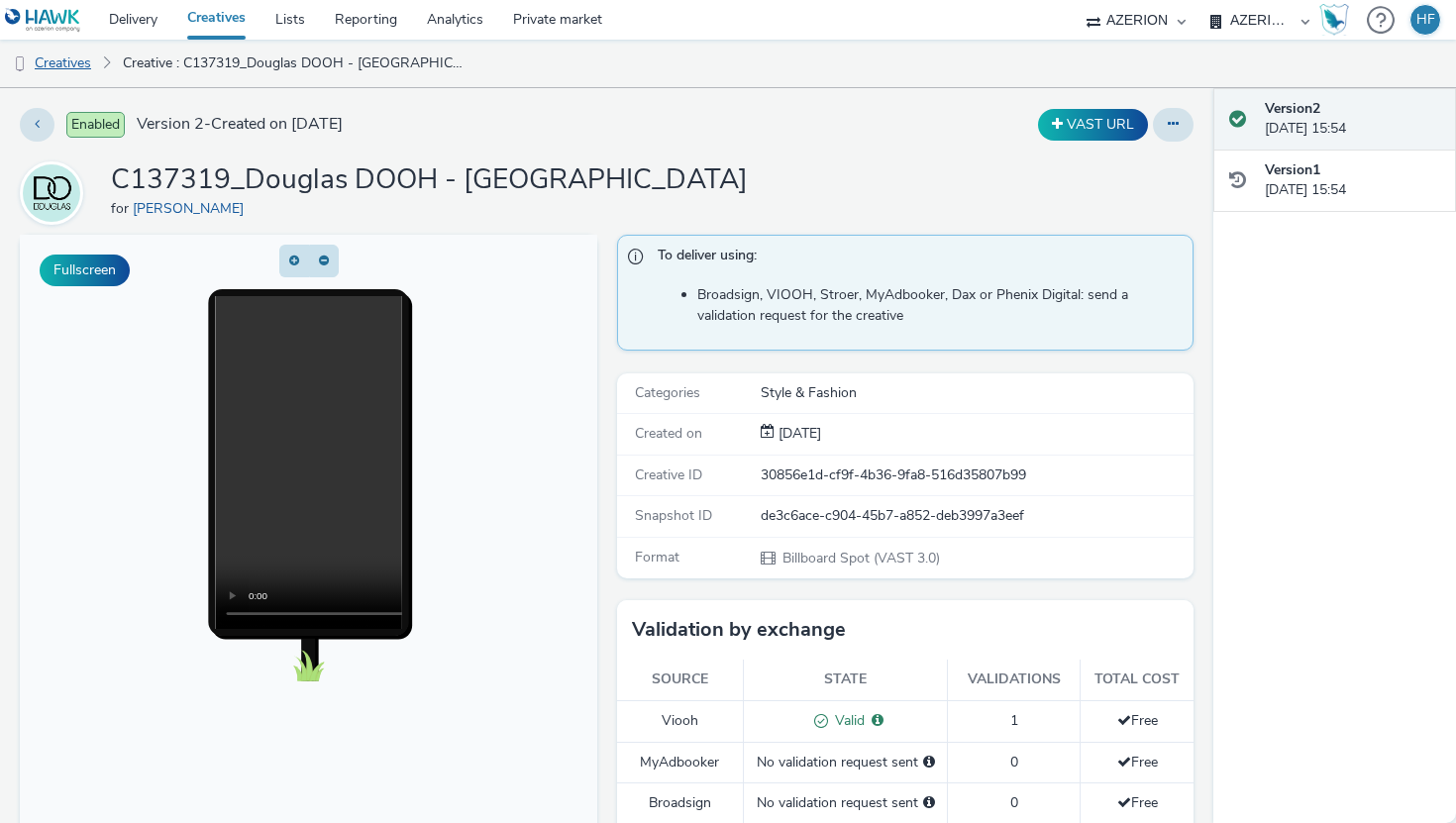 click on "Creatives" at bounding box center (51, 63) 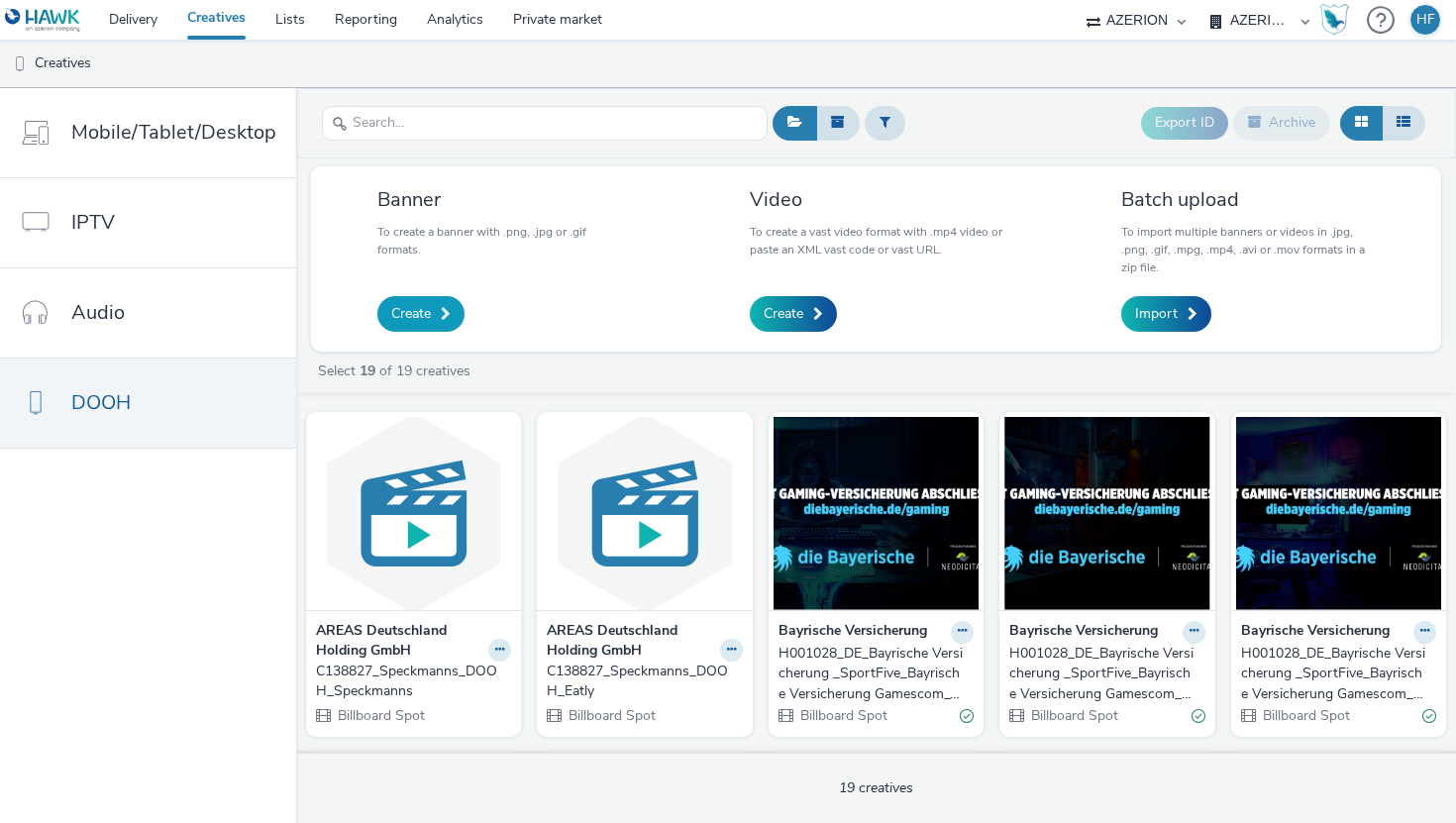 click on "Create" at bounding box center [411, 314] 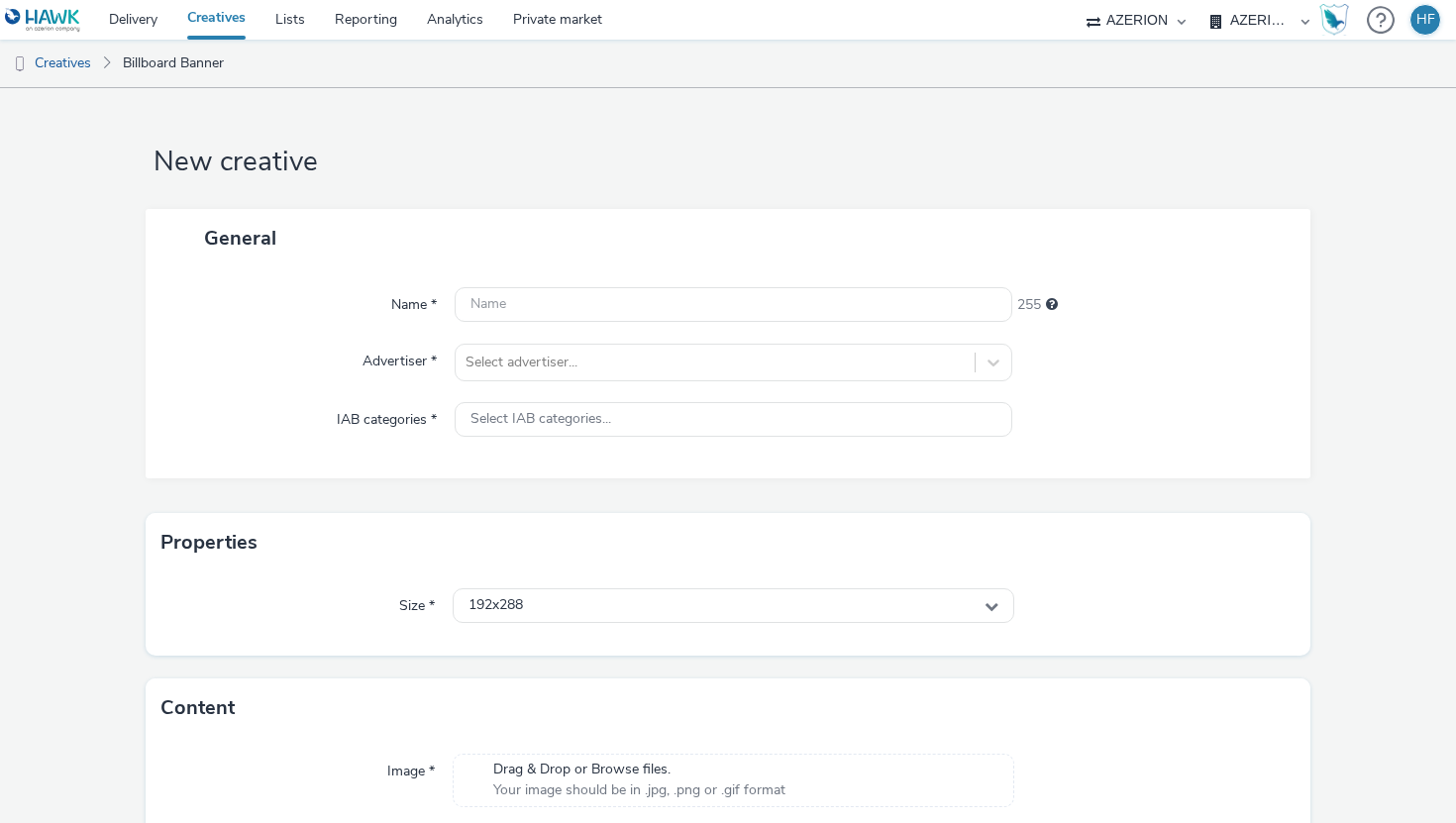 scroll, scrollTop: 89, scrollLeft: 0, axis: vertical 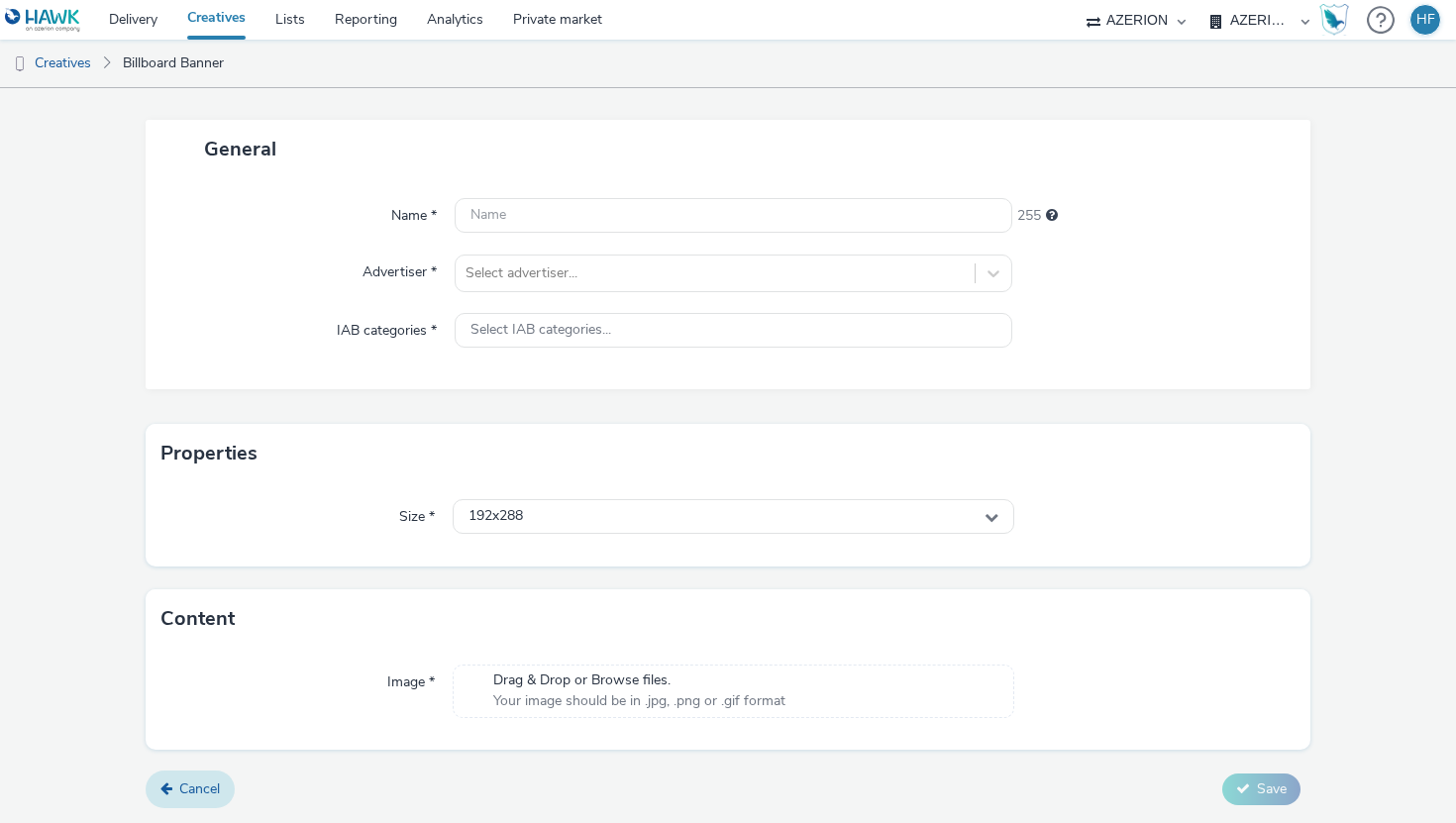 click on "Cancel" at bounding box center [199, 788] 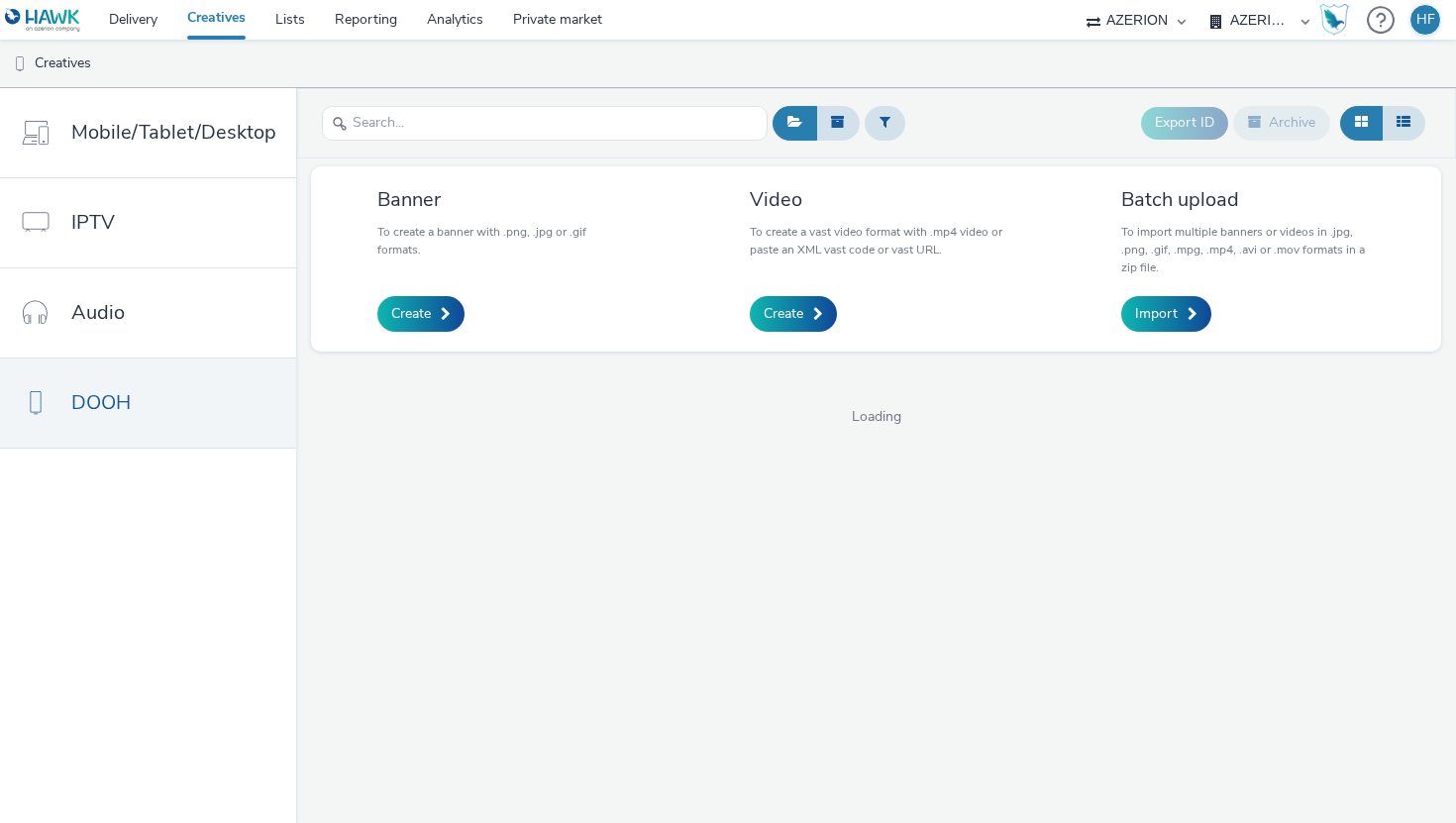 scroll, scrollTop: 0, scrollLeft: 0, axis: both 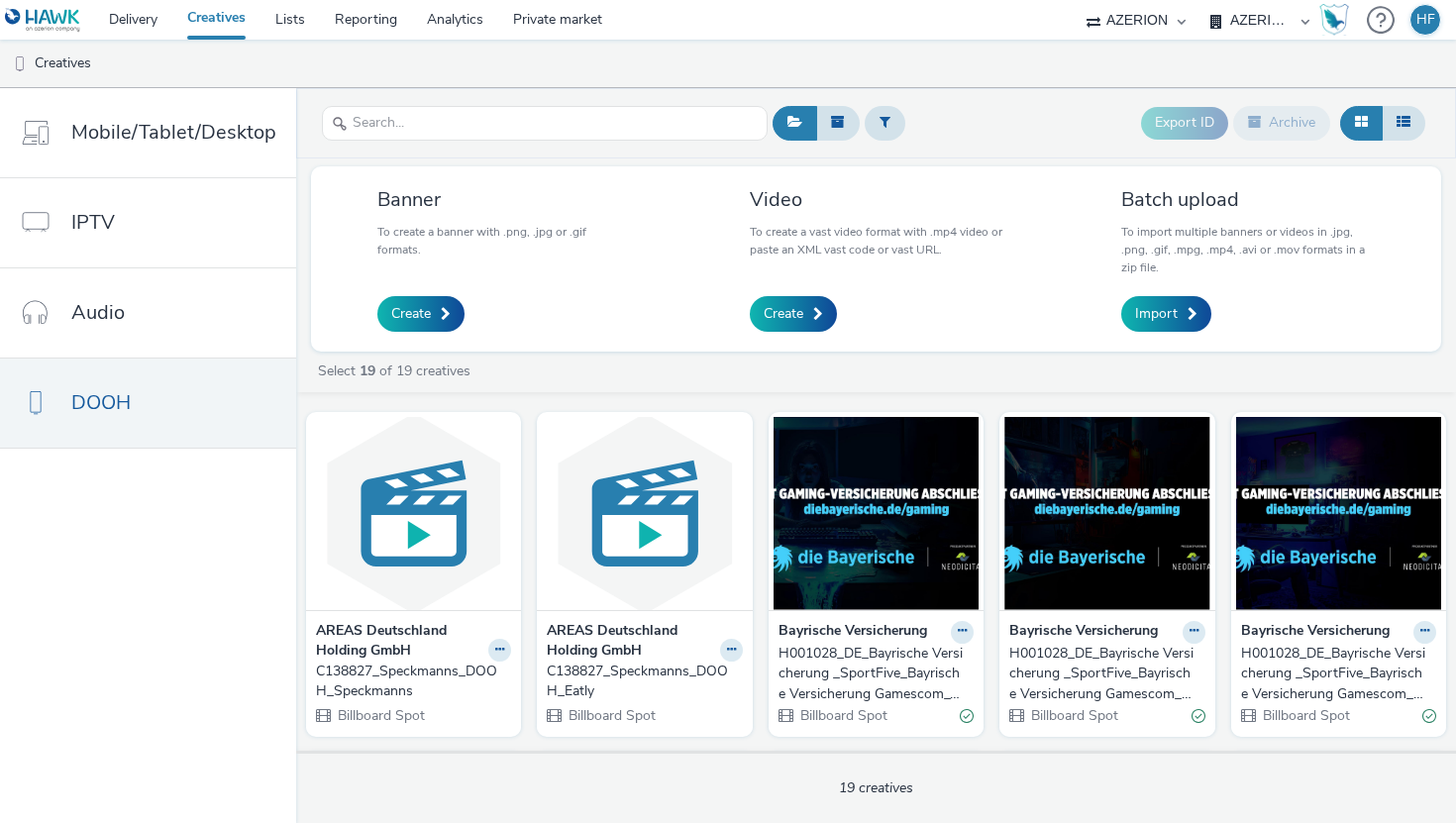 click on "Banner To create a banner with .png, .jpg or .gif formats. Create Video To create a vast video format with .mp4 video or paste an XML vast code or vast URL. Create Batch upload To import multiple banners or videos in .jpg, .png, .gif, .mpg, .mp4, .avi or .mov formats in a zip file. Import Select   19   of   19   creatives AREAS Deutschland Holding GmbH C138827_Speckmanns_DOOH_Speckmanns Billboard Spot   AREAS Deutschland Holding GmbH C138827_Speckmanns_DOOH_Eatly Billboard Spot   Bayrische Versicherung H001028_DE_Bayrische Versicherung _SportFive_Bayrische Versicherung Gamescom_Wasser_Hawk_DOOH_Video-10sec_1920x1080_20240814 Billboard Spot   Bayrische Versicherung H001028_DE_Bayrische Versicherung _SportFive_Bayrische Versicherung Gamescom_Dieb_Hawk_DOOH_Video-10sec_1920x1080_20240814 Billboard Spot   Bayrische Versicherung H001028_DE_Bayrische Versicherung _SportFive_Bayrische Versicherung Gamescom_Feuer_Hawk_DOOH_Video-10sec_1920x1080_20240814		 Billboard Spot   Bayrische Versicherung Billboard Spot" at bounding box center [876, 490] 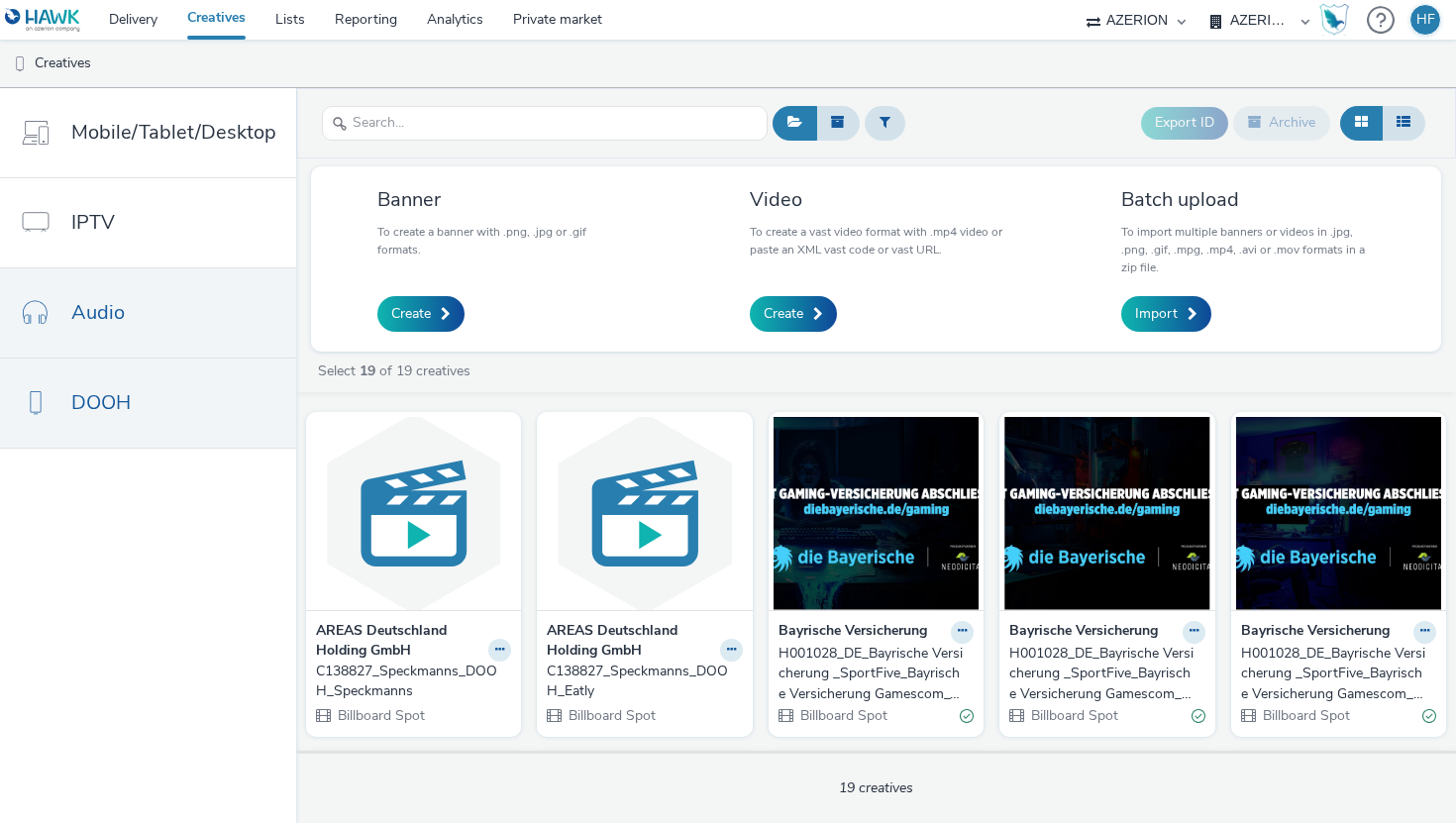 click on "Audio" at bounding box center [148, 313] 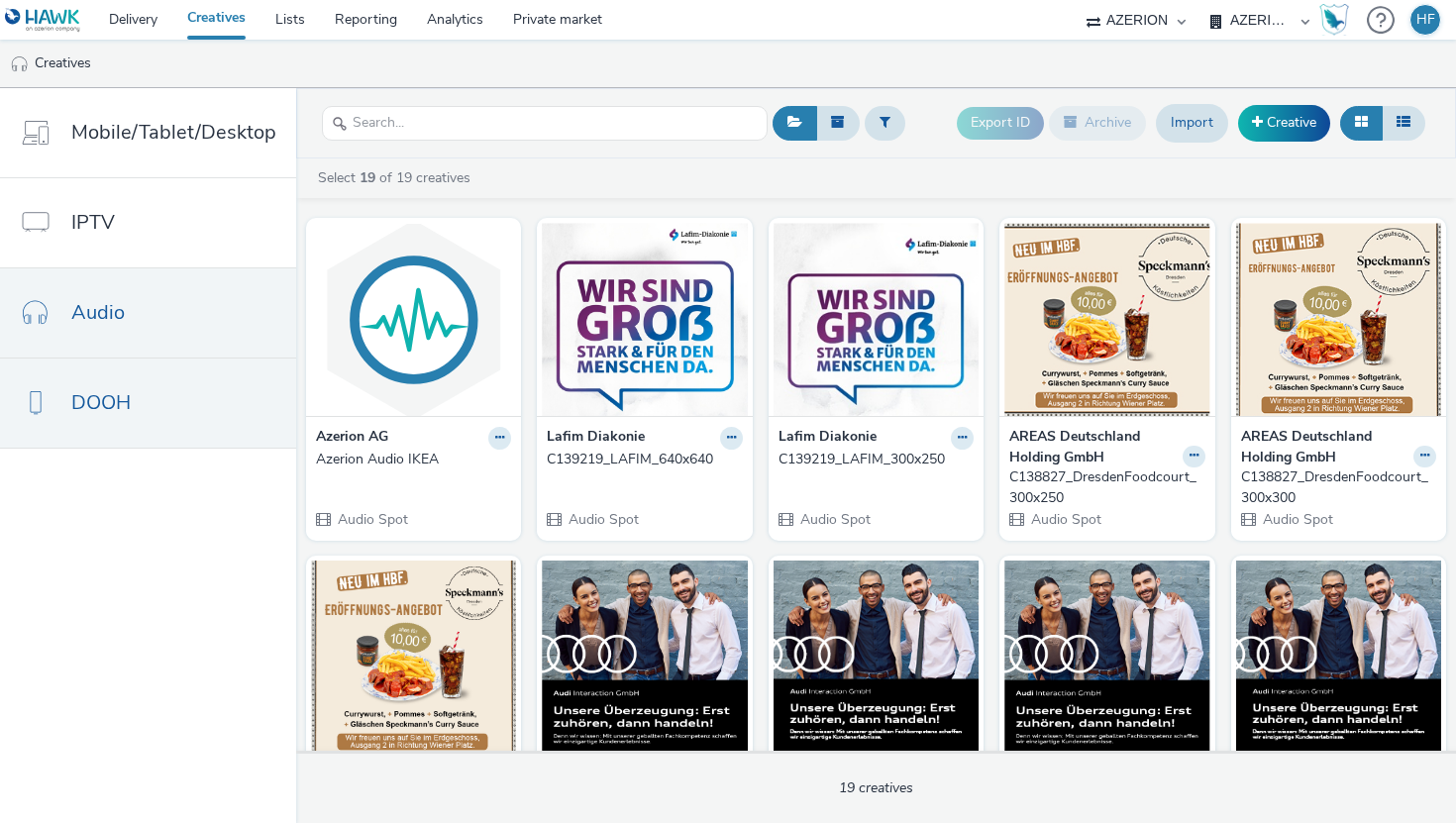 click on "DOOH" at bounding box center (148, 403) 